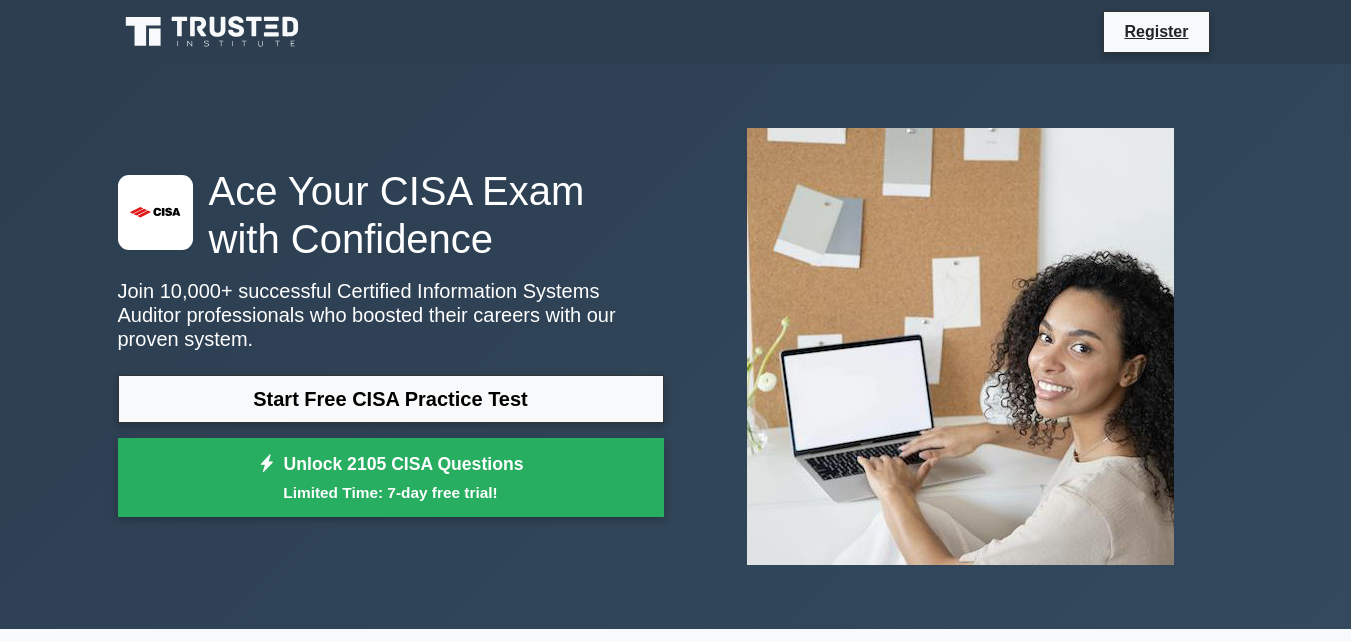 scroll, scrollTop: 0, scrollLeft: 0, axis: both 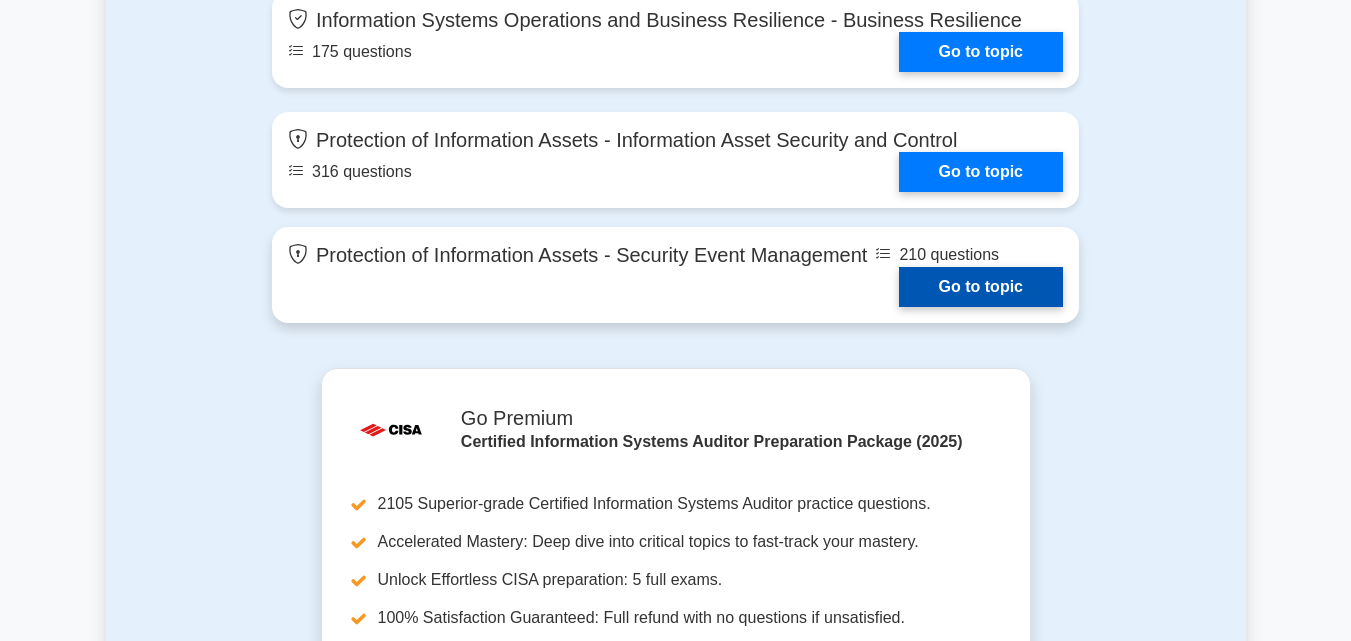 click on "Go to topic" at bounding box center [981, 287] 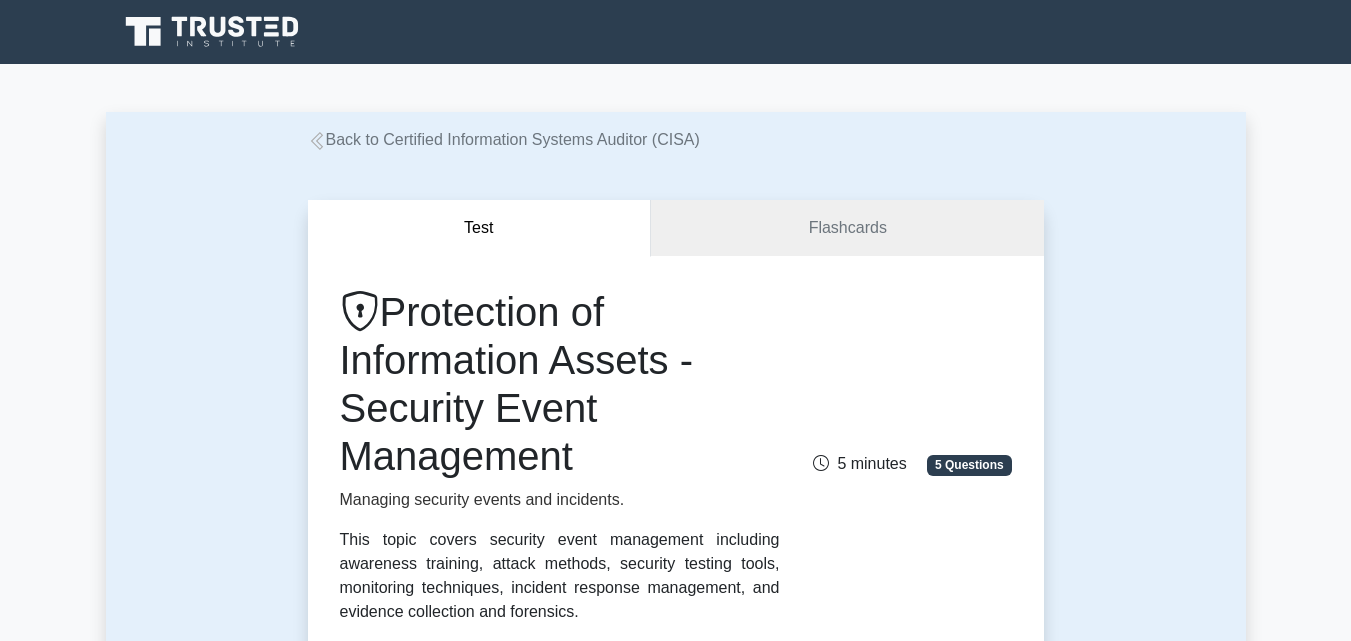 scroll, scrollTop: 0, scrollLeft: 0, axis: both 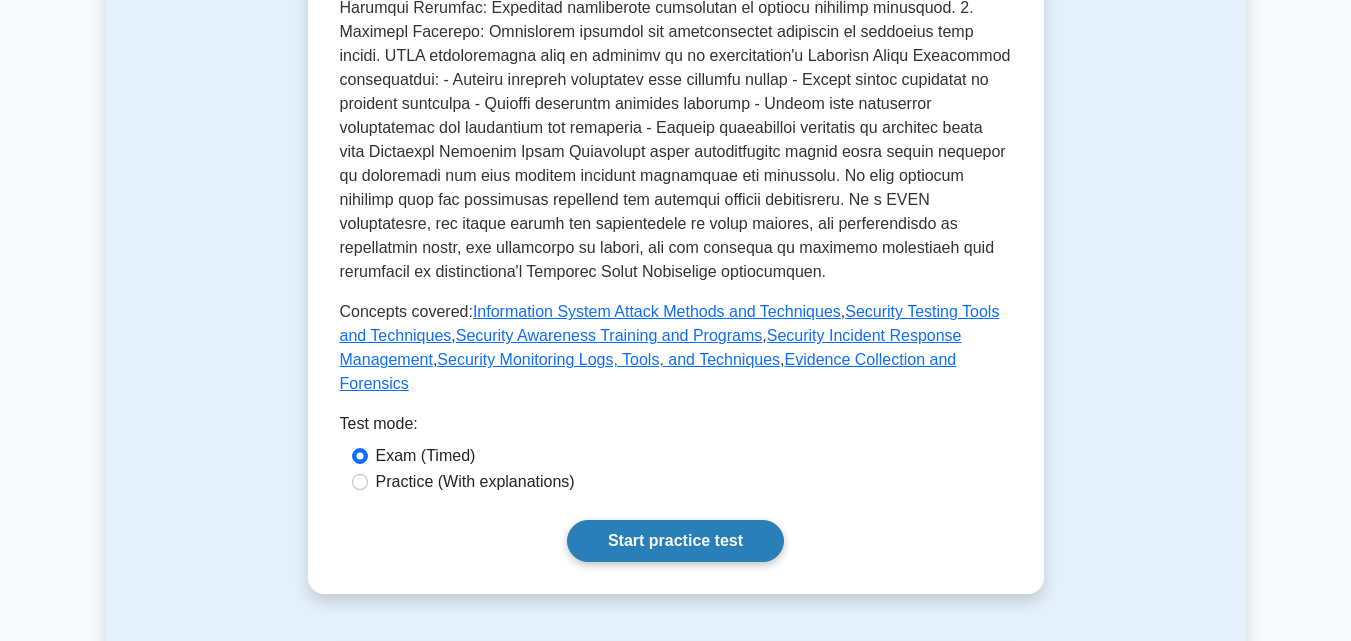 click on "Start practice test" at bounding box center (675, 541) 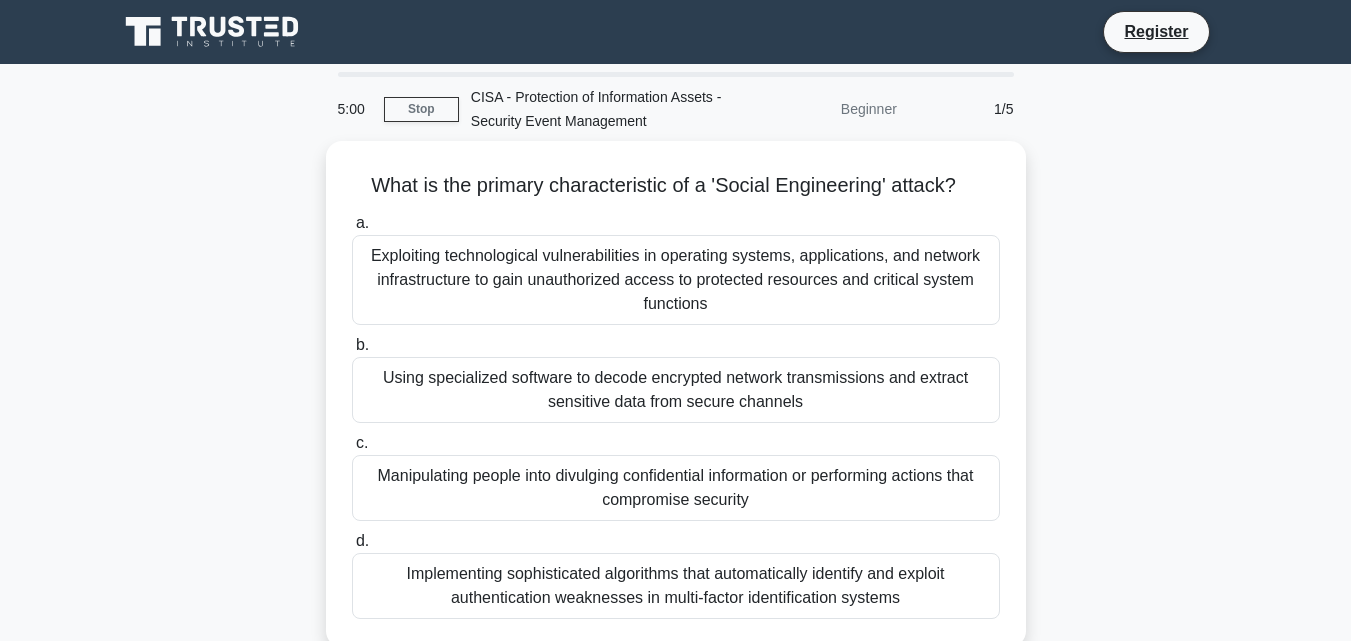 scroll, scrollTop: 0, scrollLeft: 0, axis: both 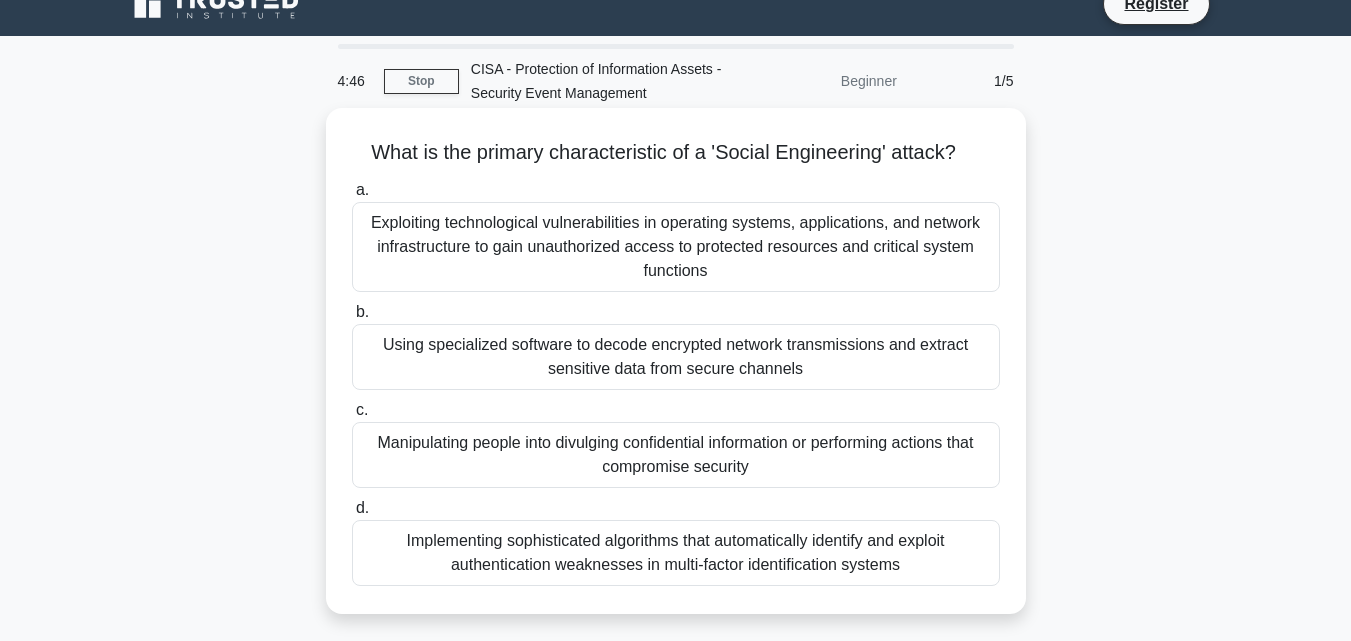 click on "c.
Manipulating people into divulging confidential information or performing actions that compromise security" at bounding box center [676, 443] 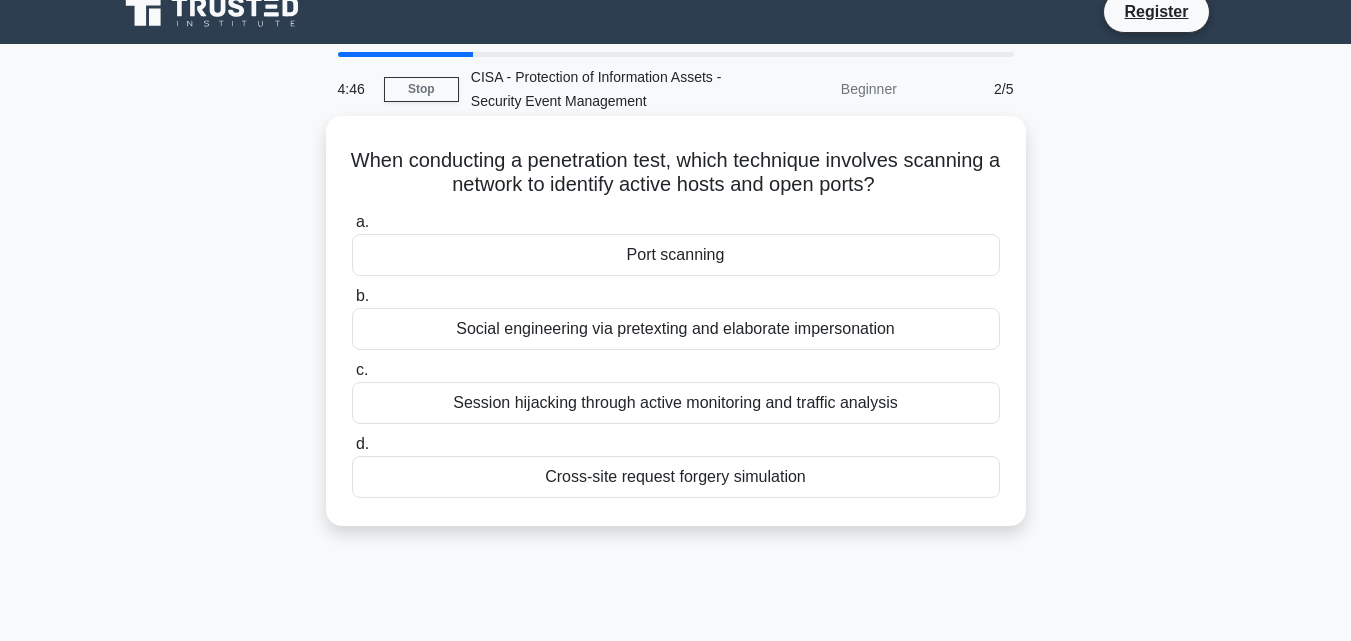 scroll, scrollTop: 0, scrollLeft: 0, axis: both 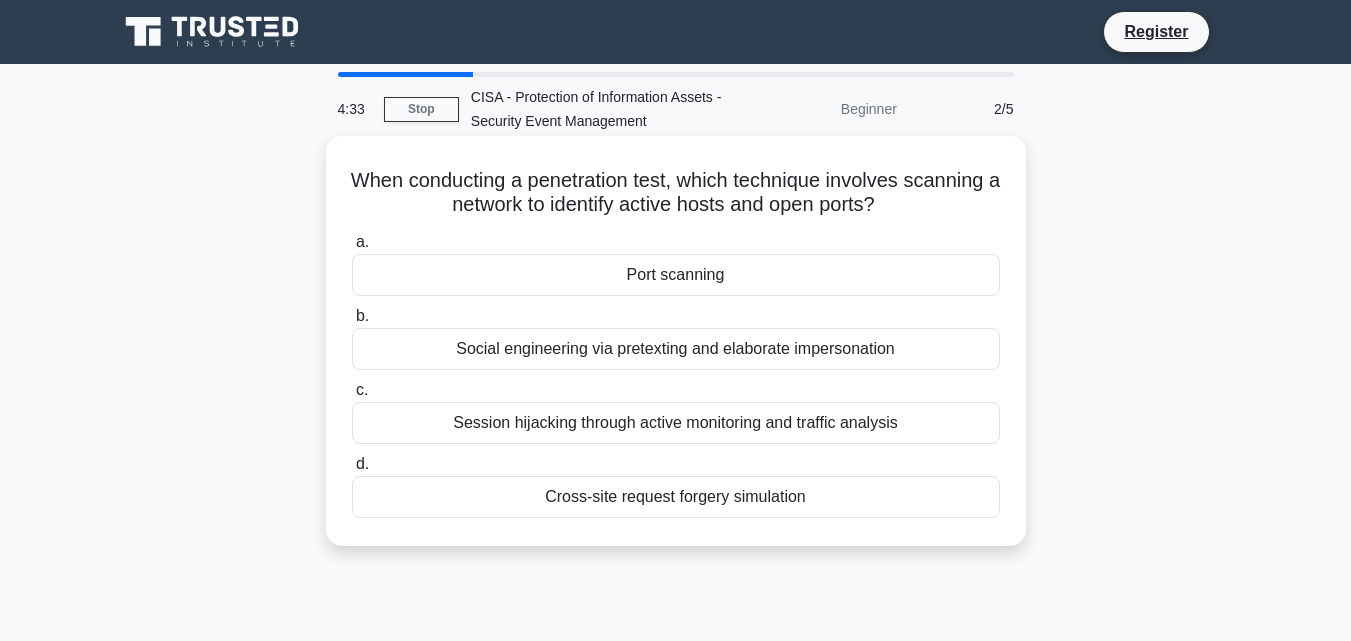 click on "Port scanning" at bounding box center [676, 275] 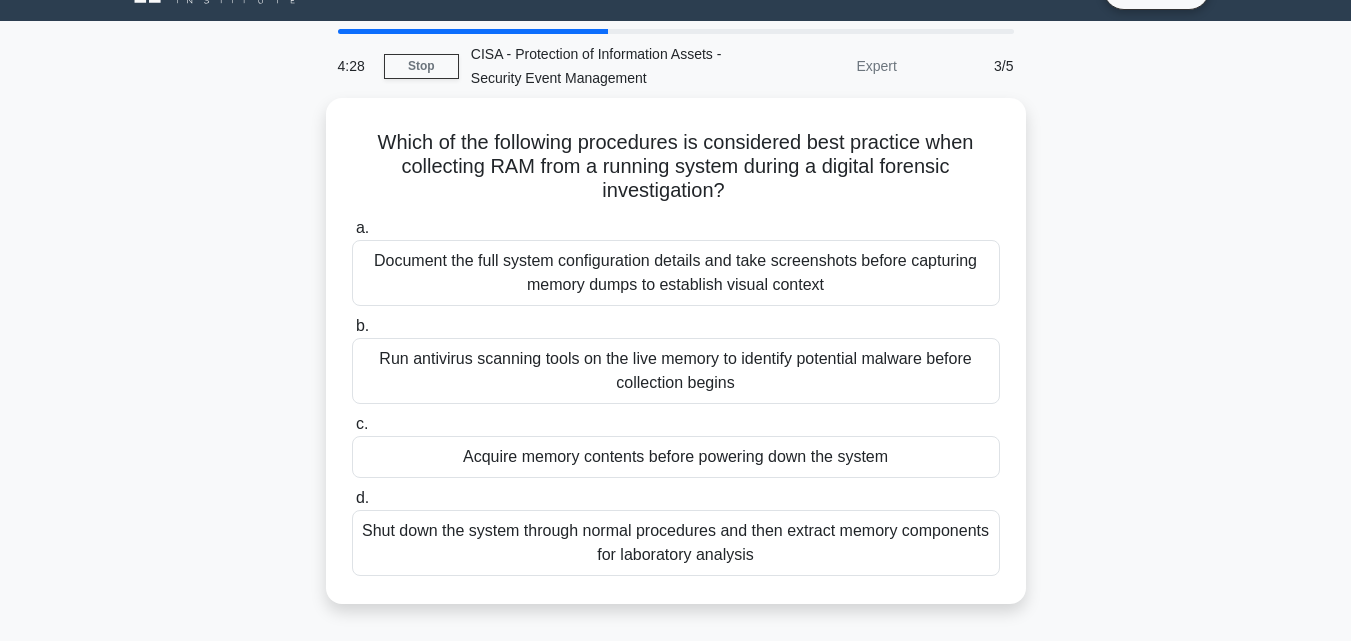 scroll, scrollTop: 44, scrollLeft: 0, axis: vertical 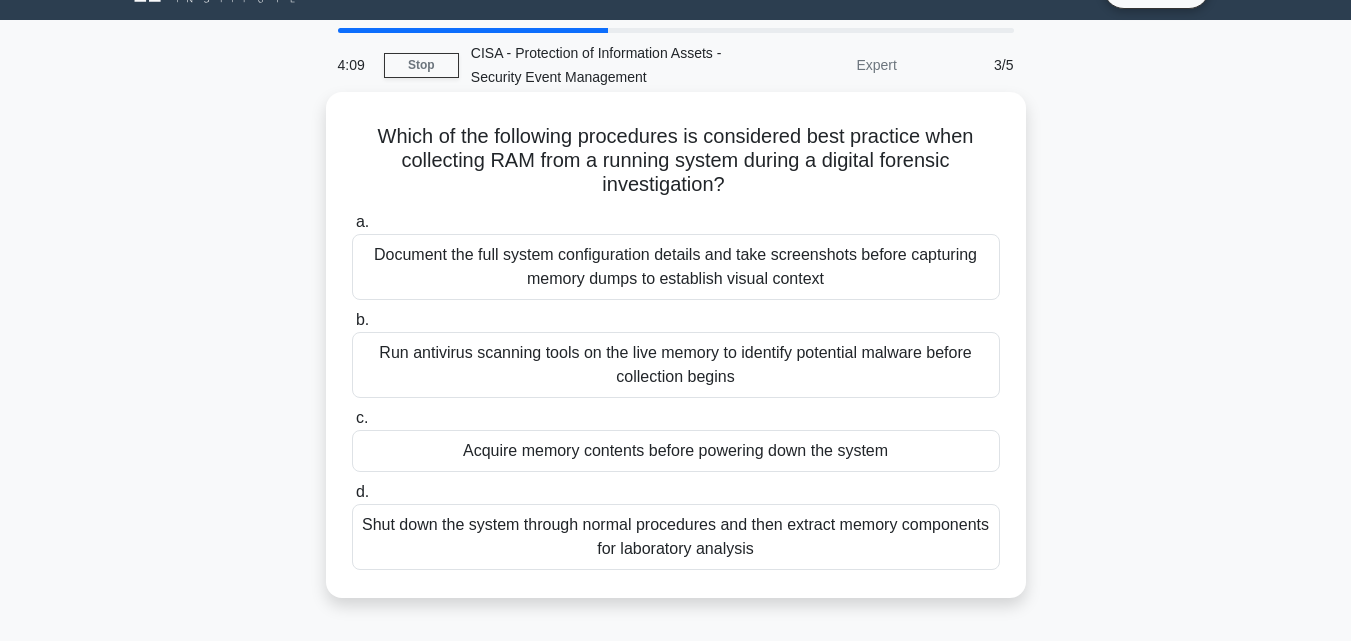click on "Run antivirus scanning tools on the live memory to identify potential malware before collection begins" at bounding box center (676, 365) 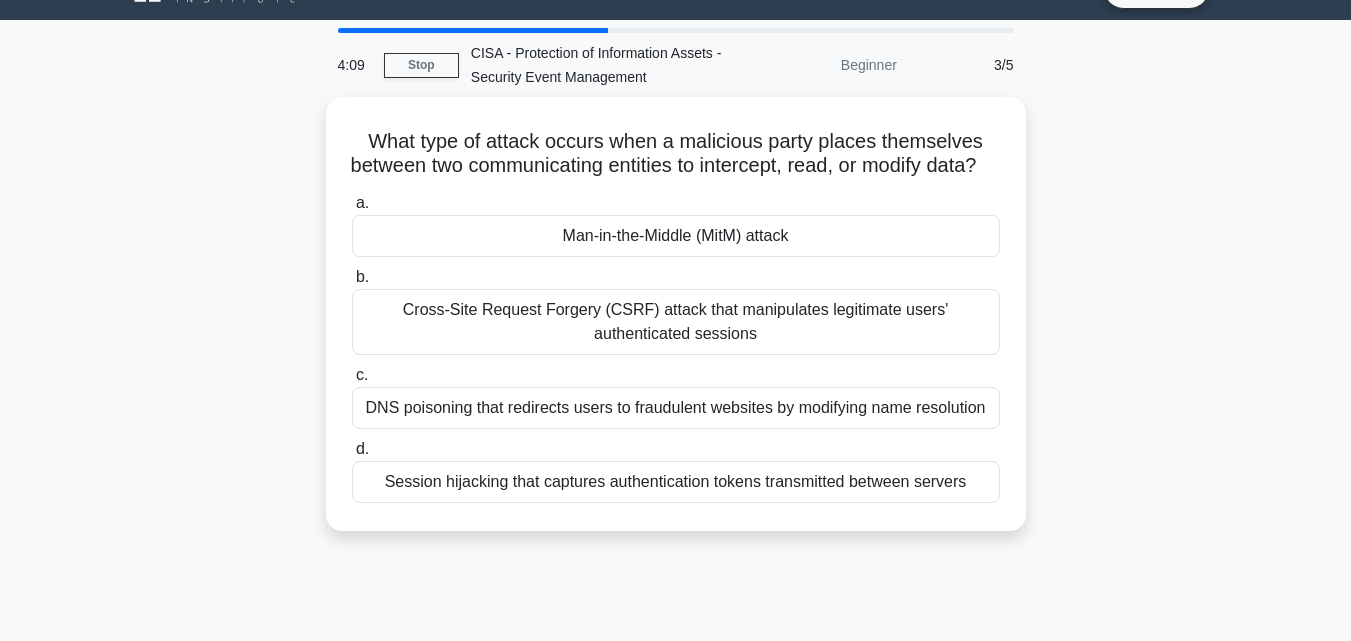 scroll, scrollTop: 0, scrollLeft: 0, axis: both 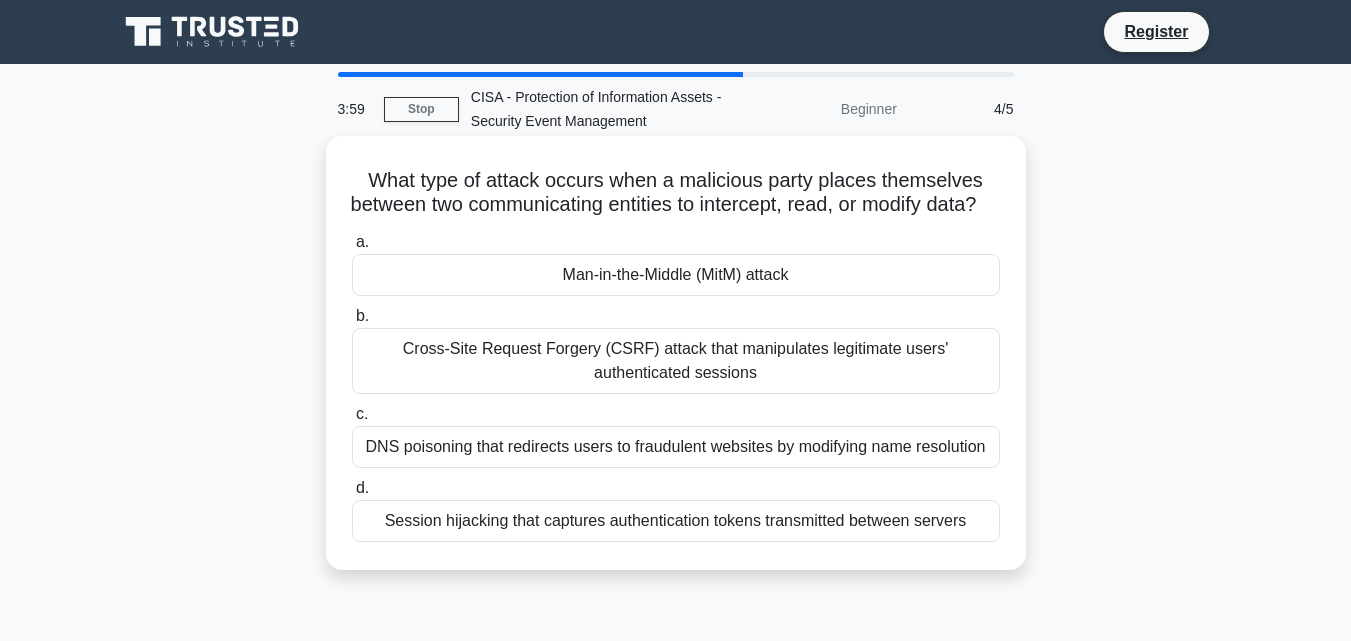 click on "Man-in-the-Middle (MitM) attack" at bounding box center (676, 275) 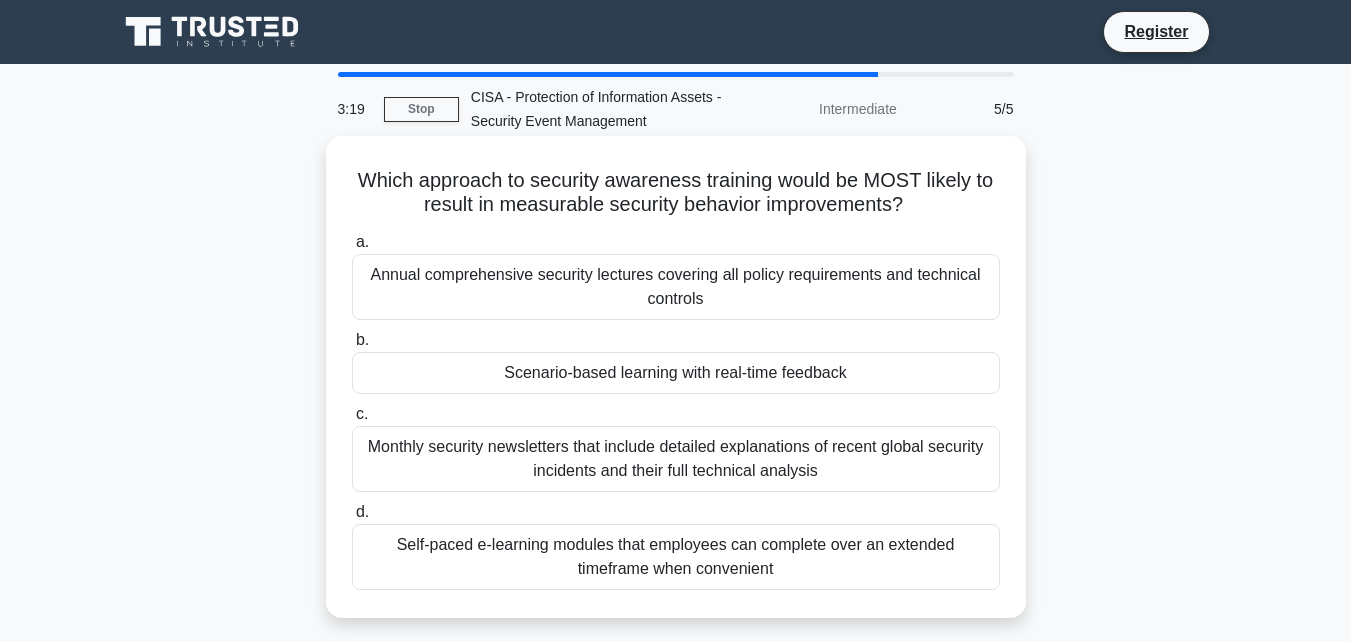click on "Scenario-based learning with real-time feedback" at bounding box center (676, 373) 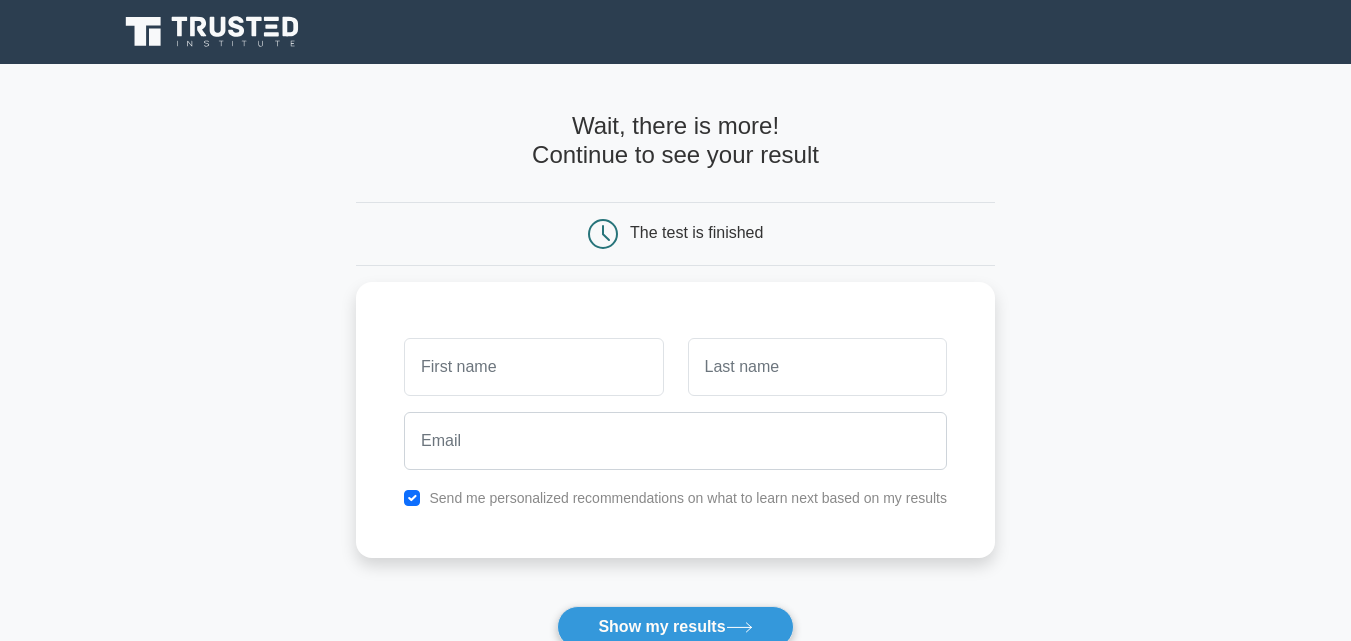 scroll, scrollTop: 0, scrollLeft: 0, axis: both 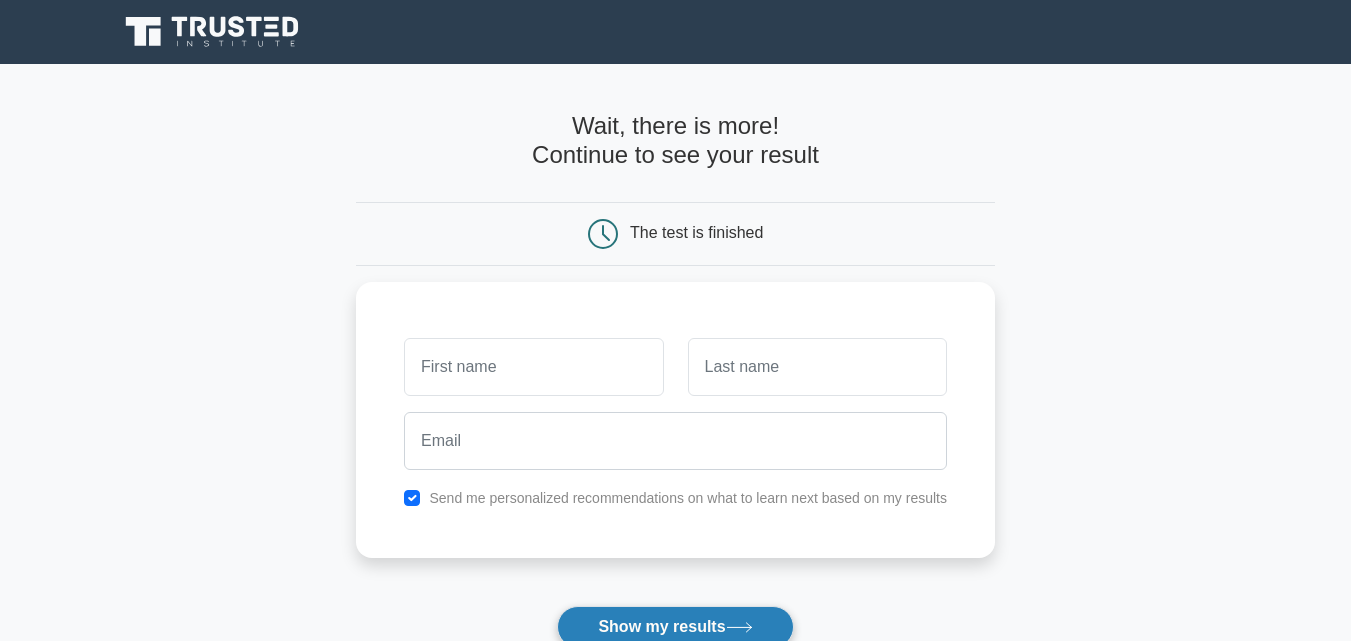 click on "Show my results" at bounding box center (675, 627) 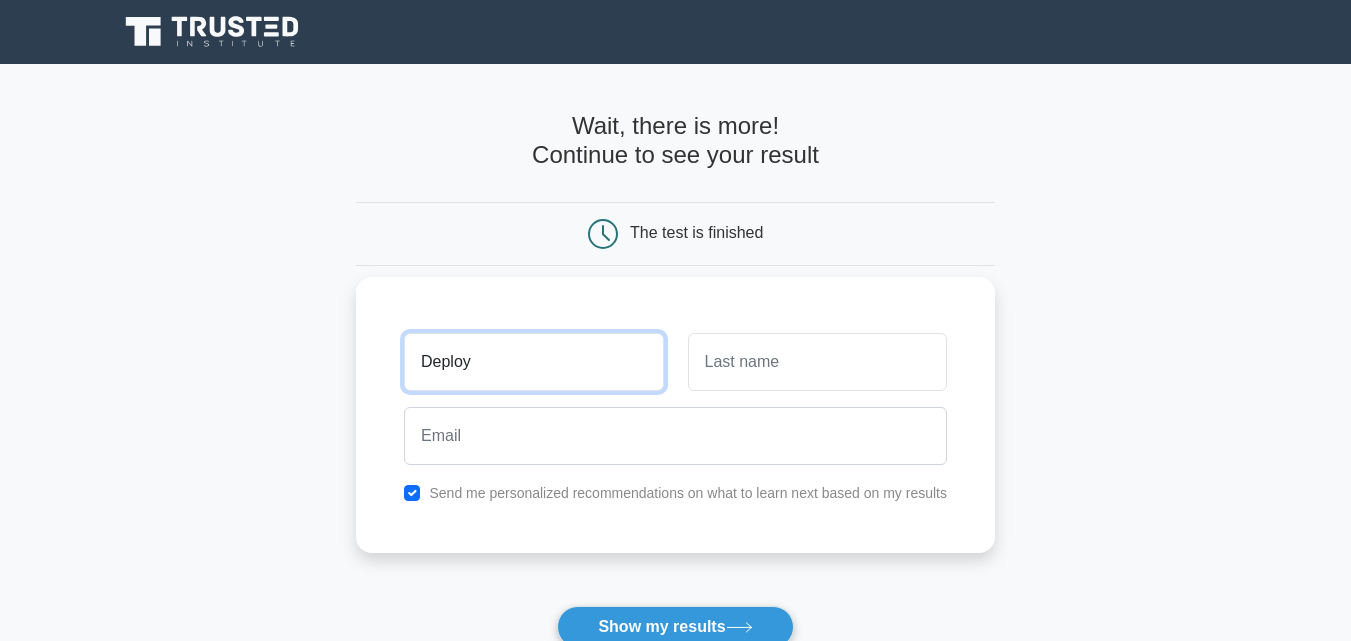 type on "Deploy" 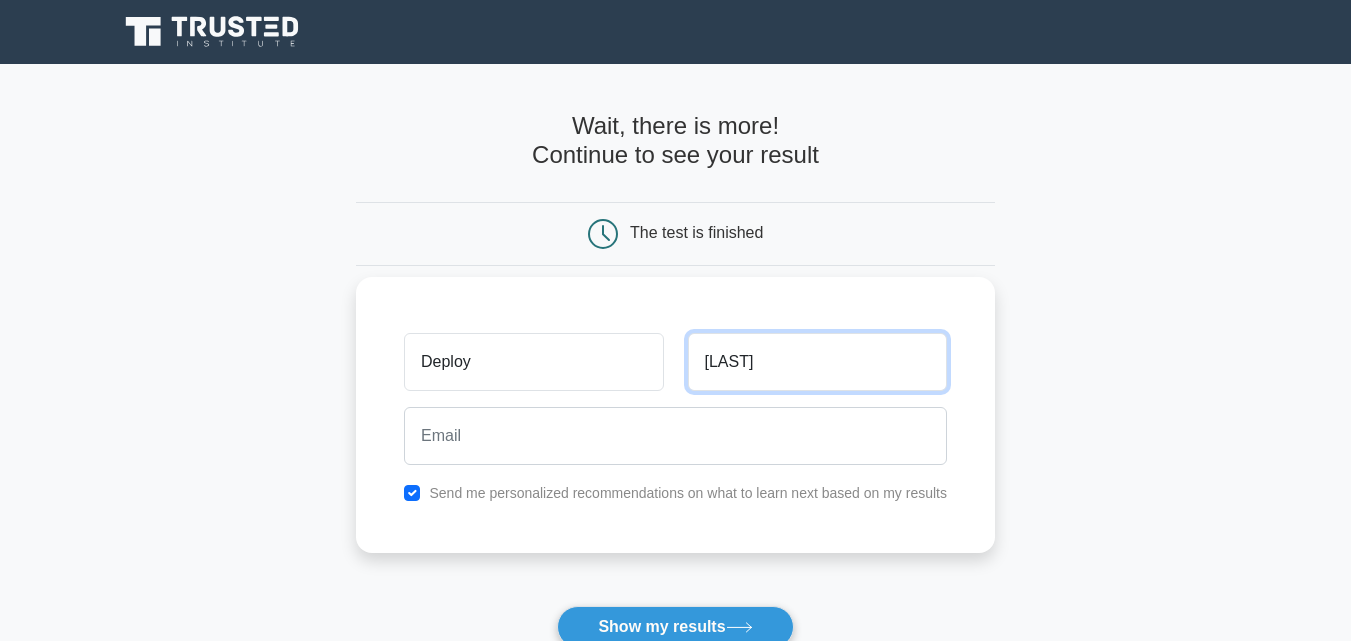 type on "[LAST]" 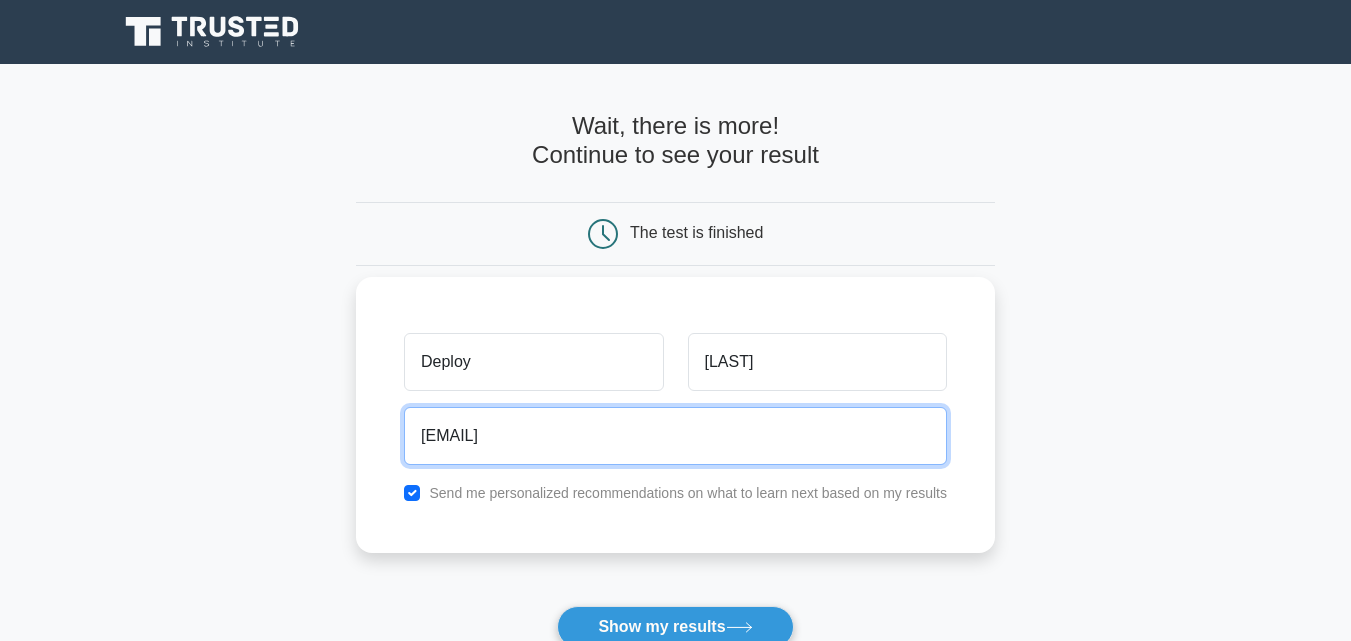 type on "deployavafa@gmail.com" 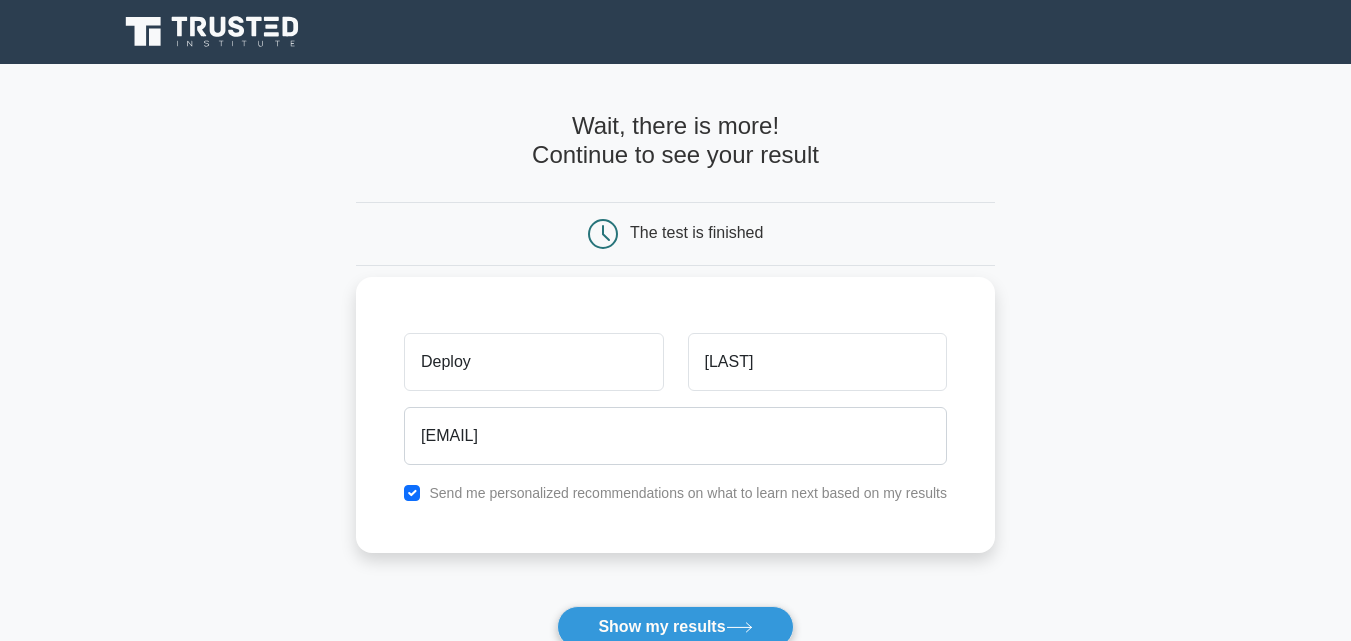 click on "Send me personalized recommendations on what to learn next based on my results" at bounding box center (688, 493) 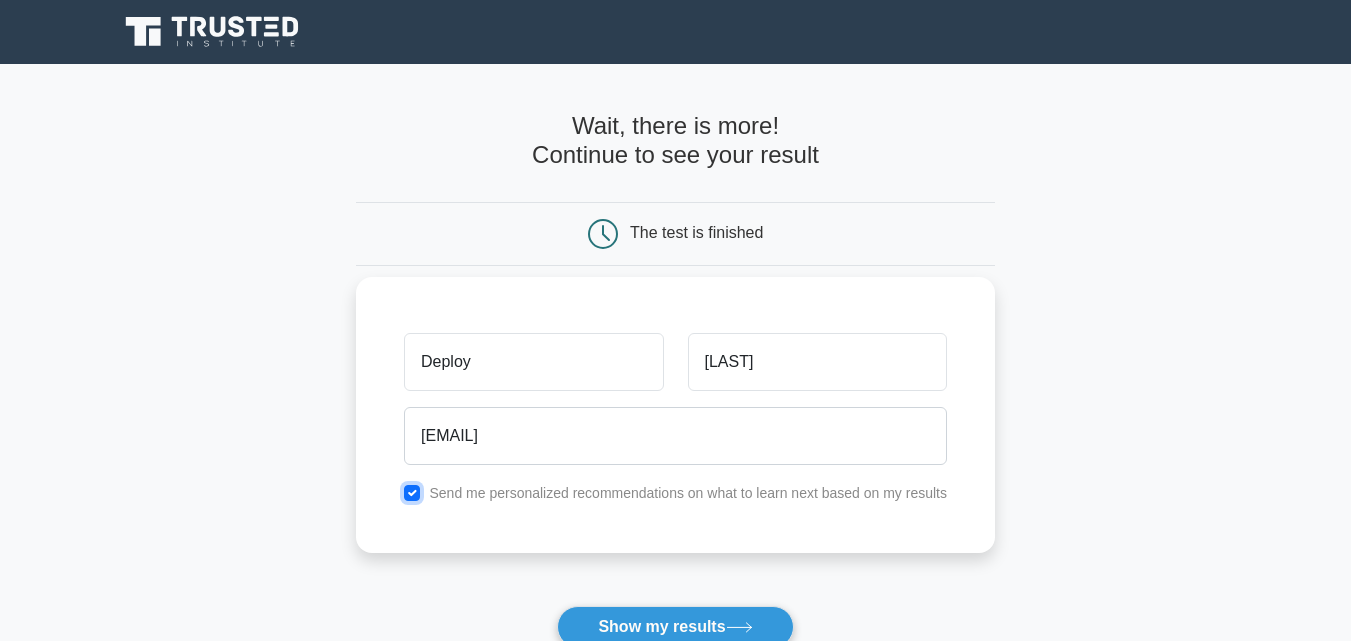 click at bounding box center (412, 493) 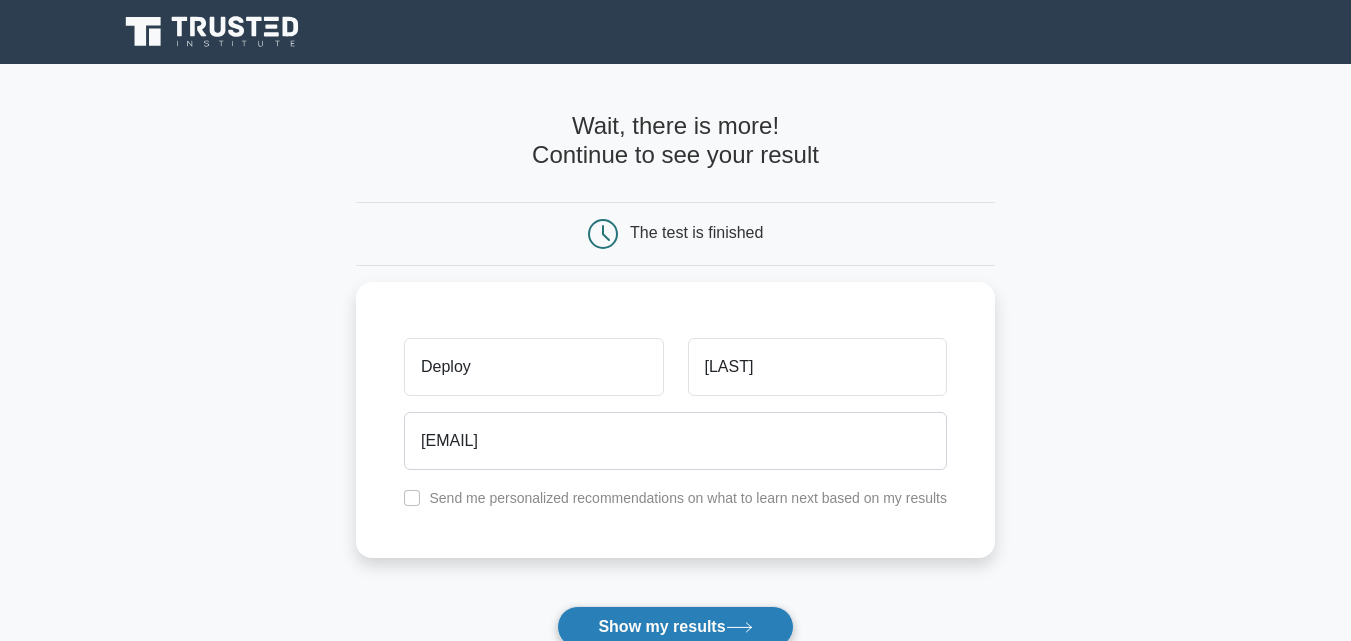 click on "Show my results" at bounding box center (675, 627) 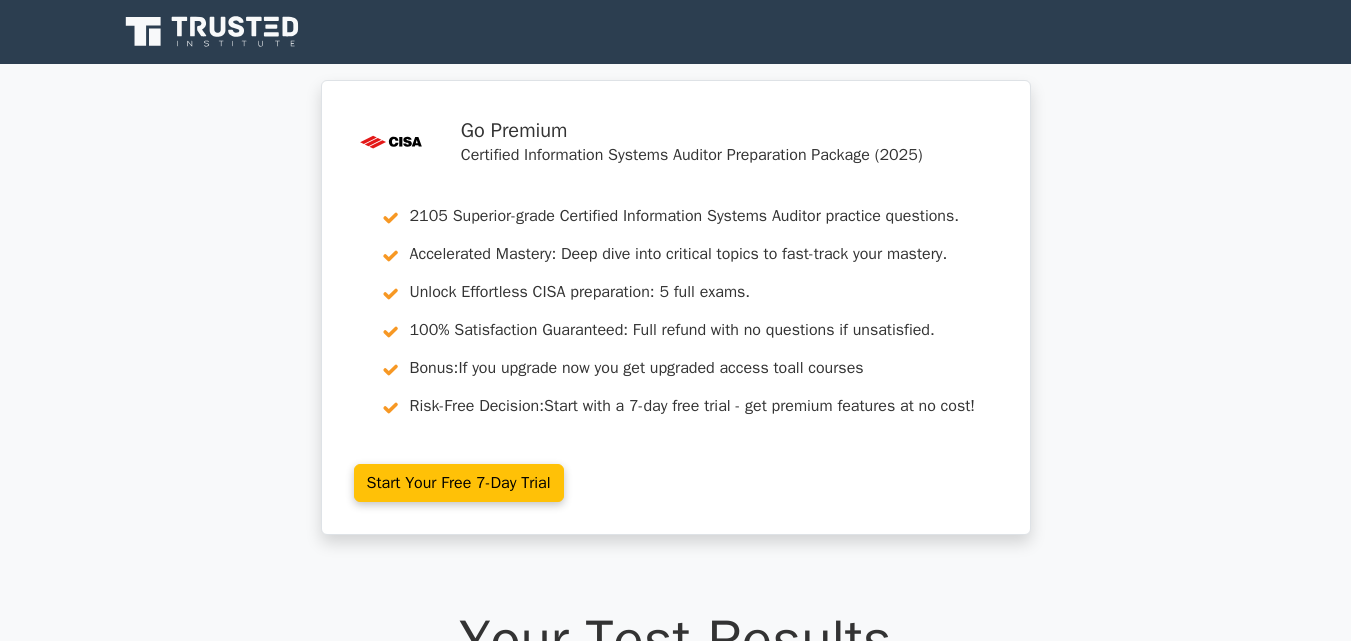 scroll, scrollTop: 0, scrollLeft: 0, axis: both 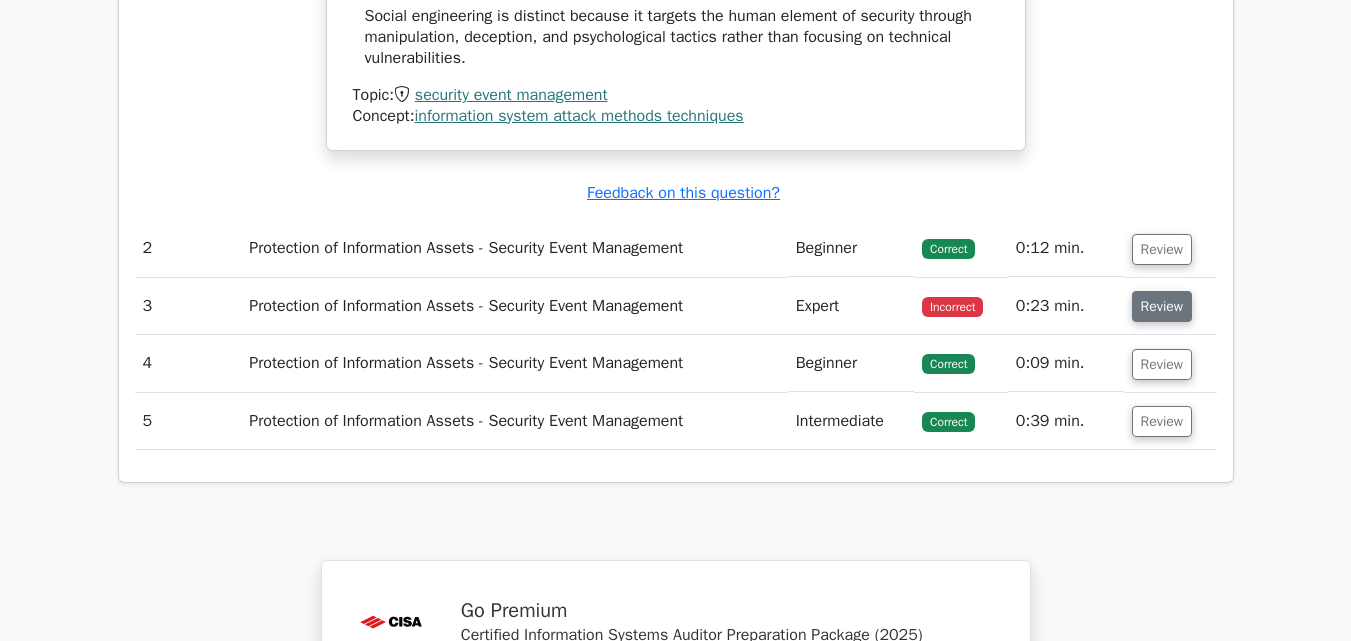 click on "Review" at bounding box center [1162, 306] 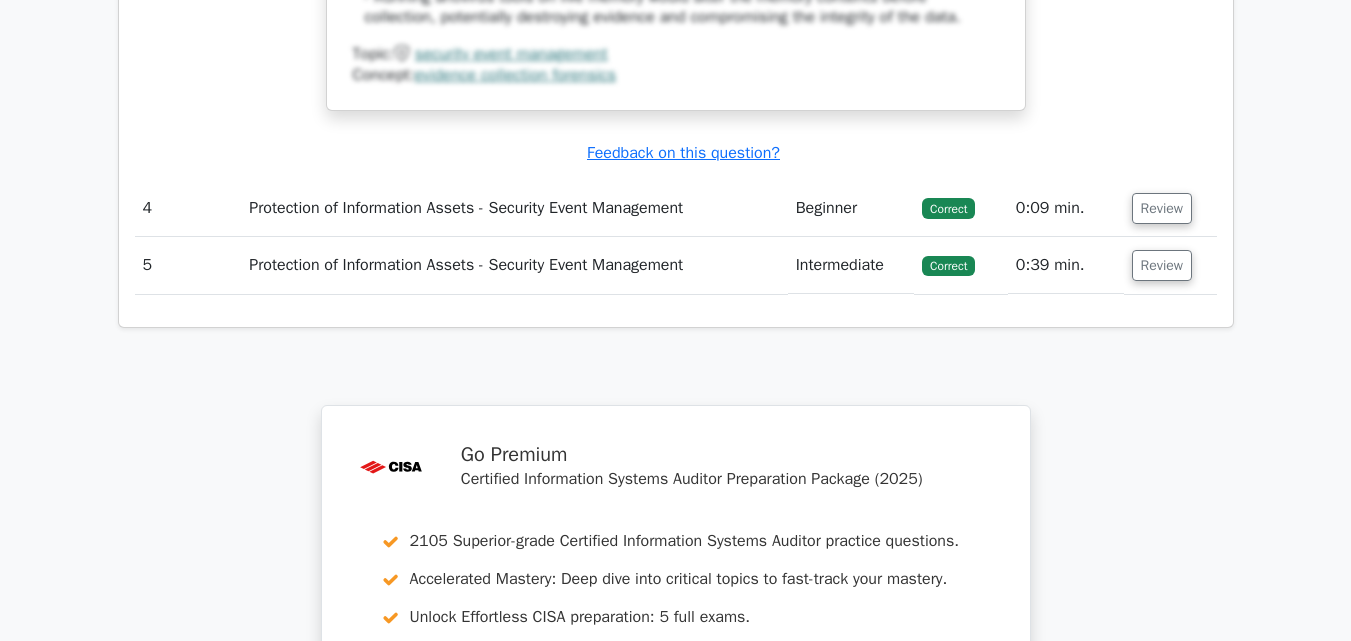 scroll, scrollTop: 3579, scrollLeft: 0, axis: vertical 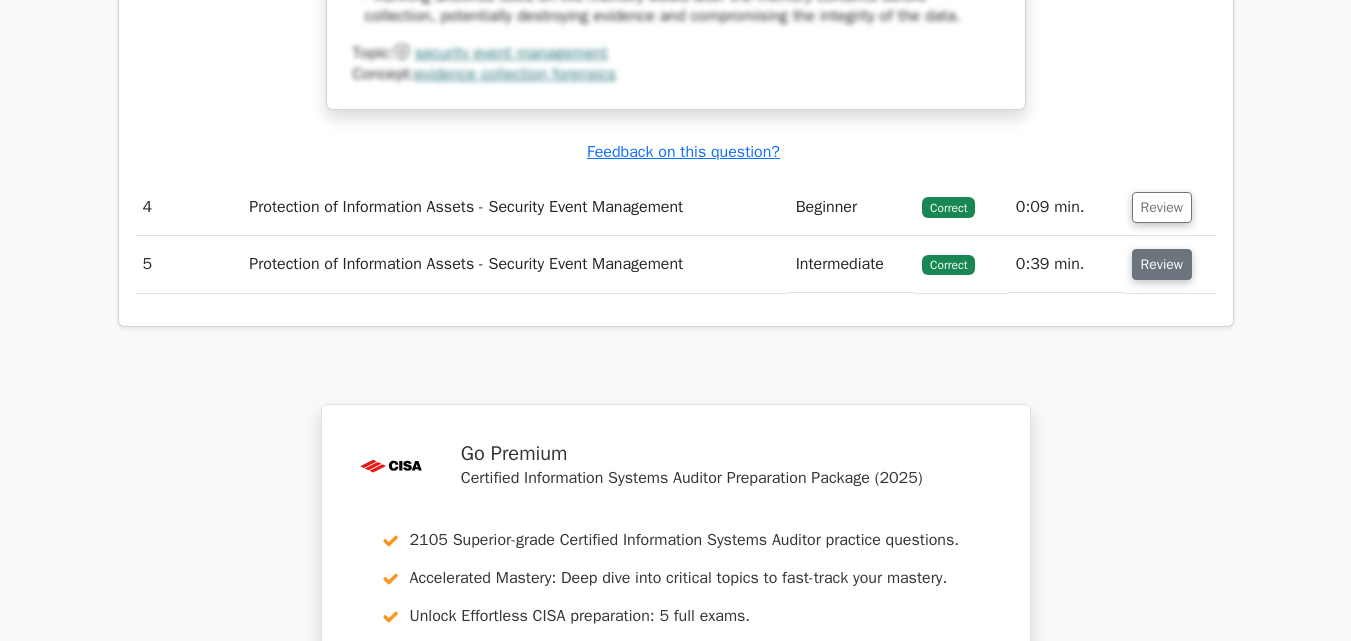 click on "Review" at bounding box center [1162, 264] 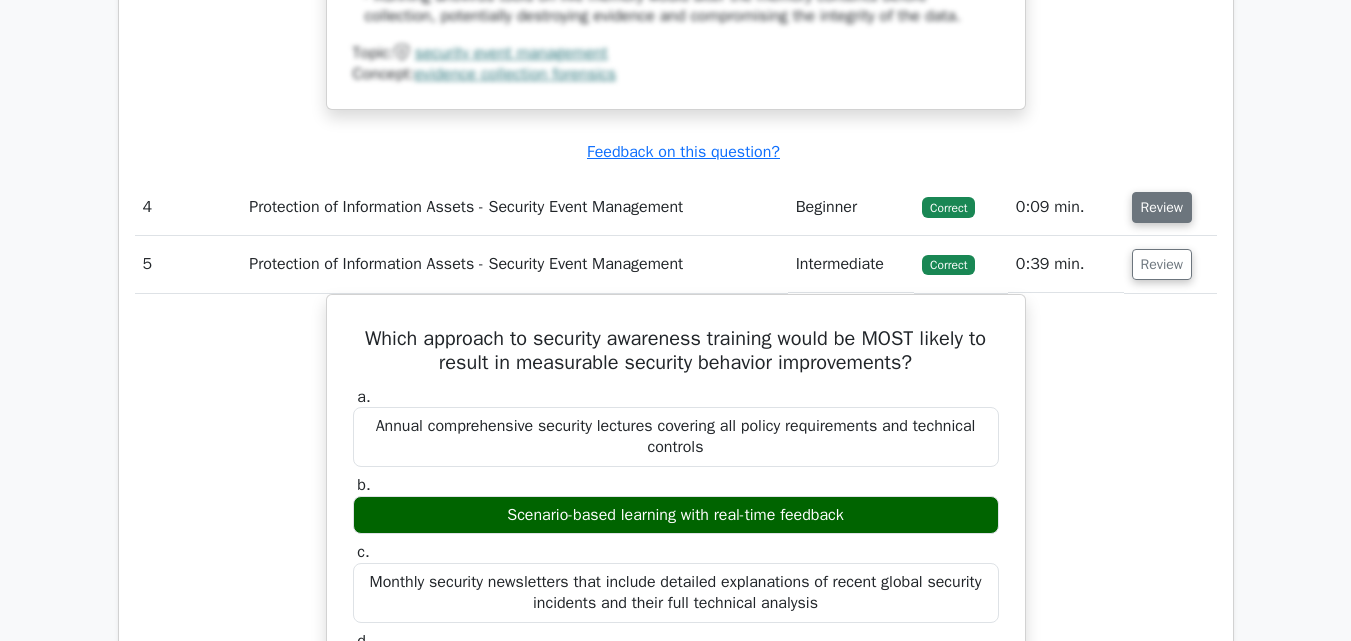 click on "Review" at bounding box center (1162, 207) 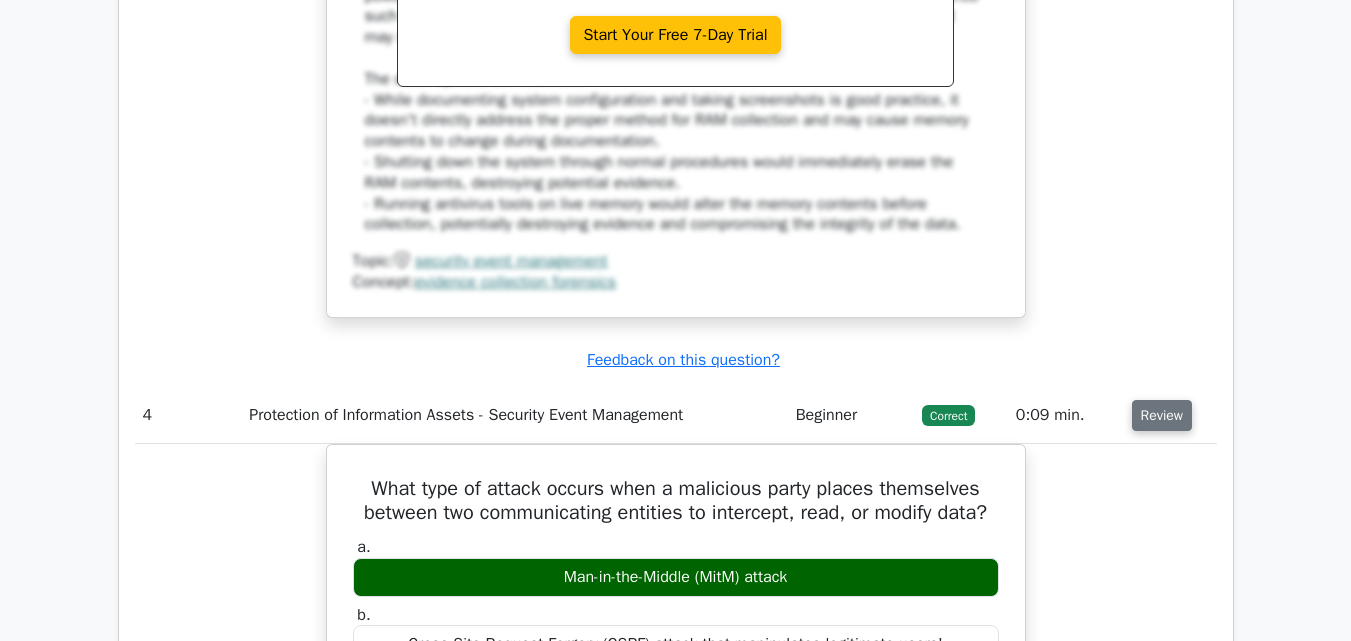 click on "Which of the following procedures is considered best practice when collecting RAM from a running system during a digital forensic investigation?
a.
Document the full system configuration details and take screenshots before capturing memory dumps to establish visual context
b." at bounding box center [676, -148] 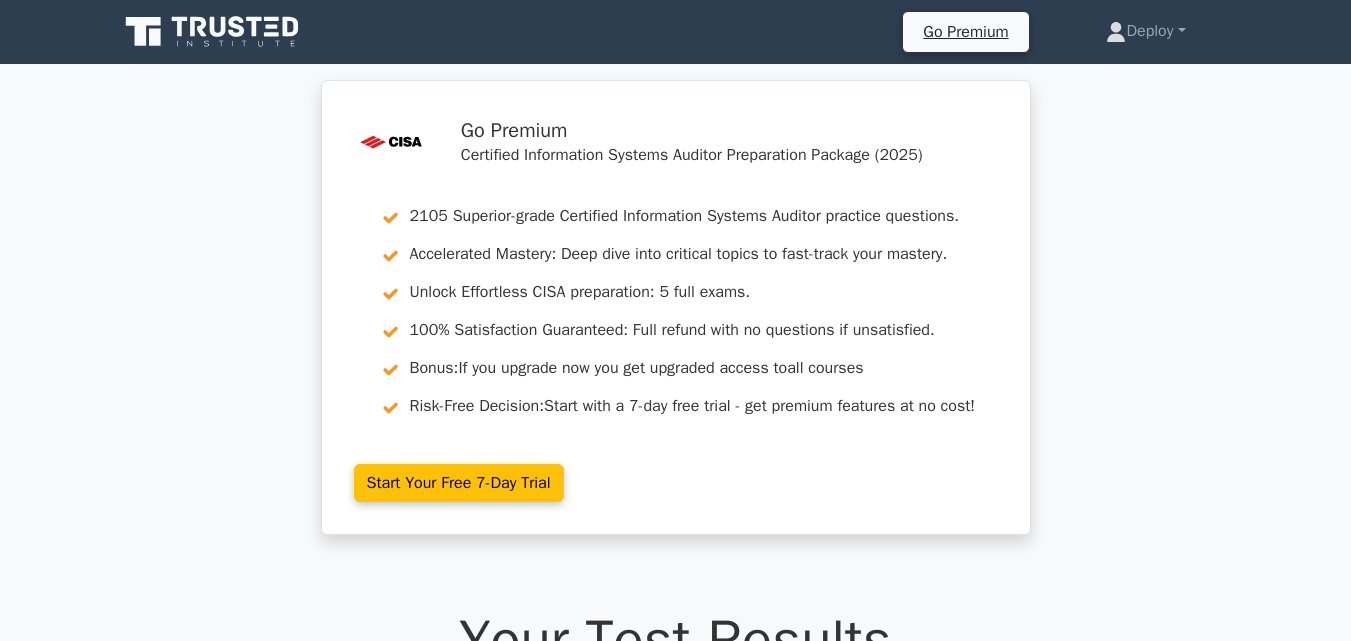 scroll, scrollTop: 1, scrollLeft: 0, axis: vertical 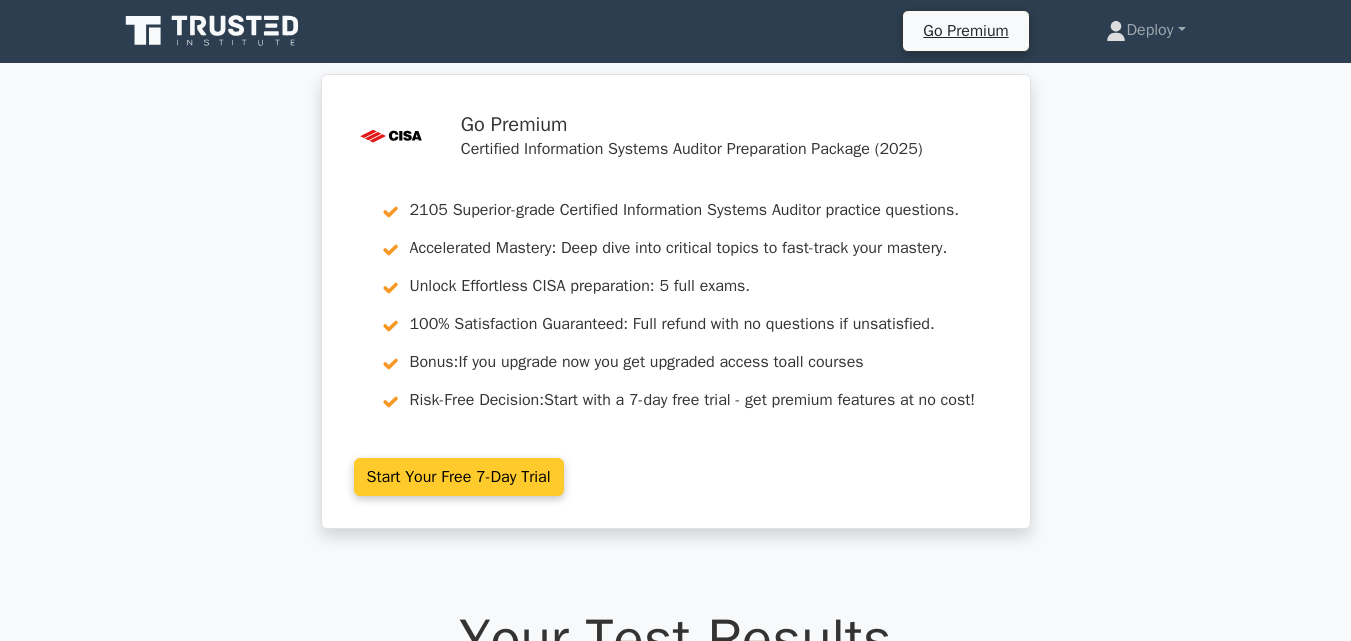click on "Start Your Free 7-Day Trial" at bounding box center [459, 477] 